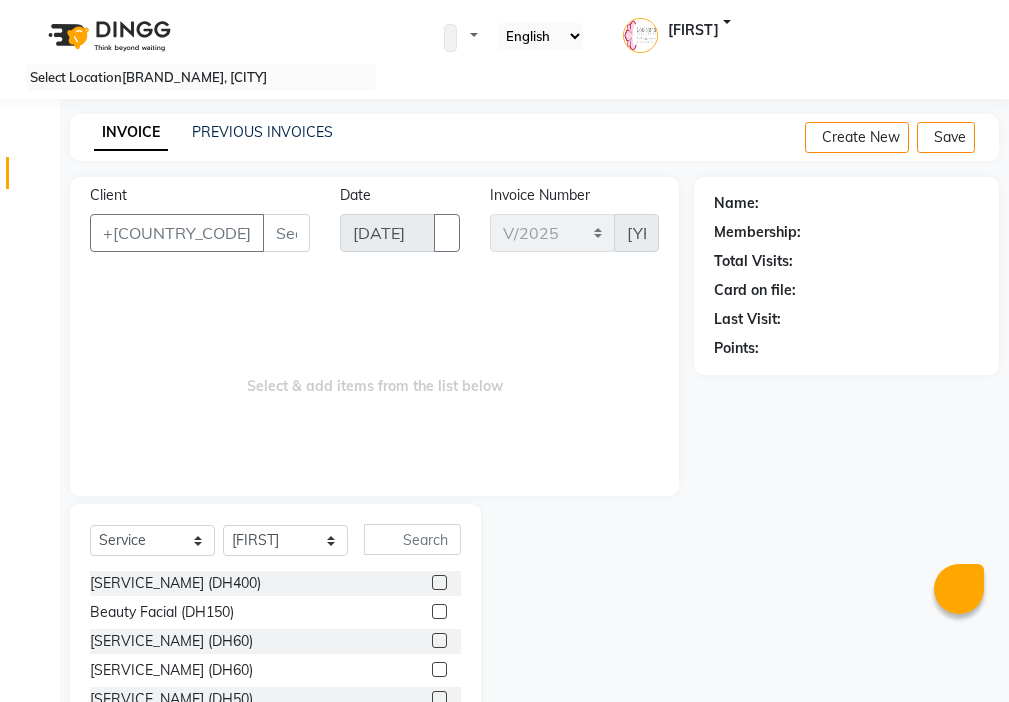 scroll, scrollTop: 0, scrollLeft: 0, axis: both 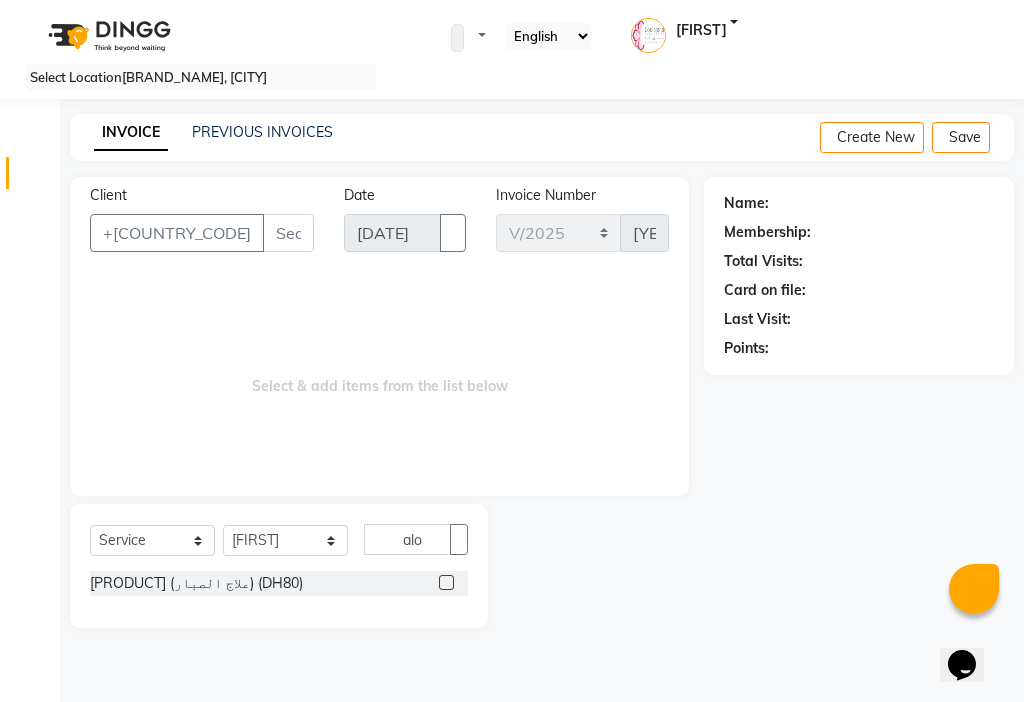 type on "alo" 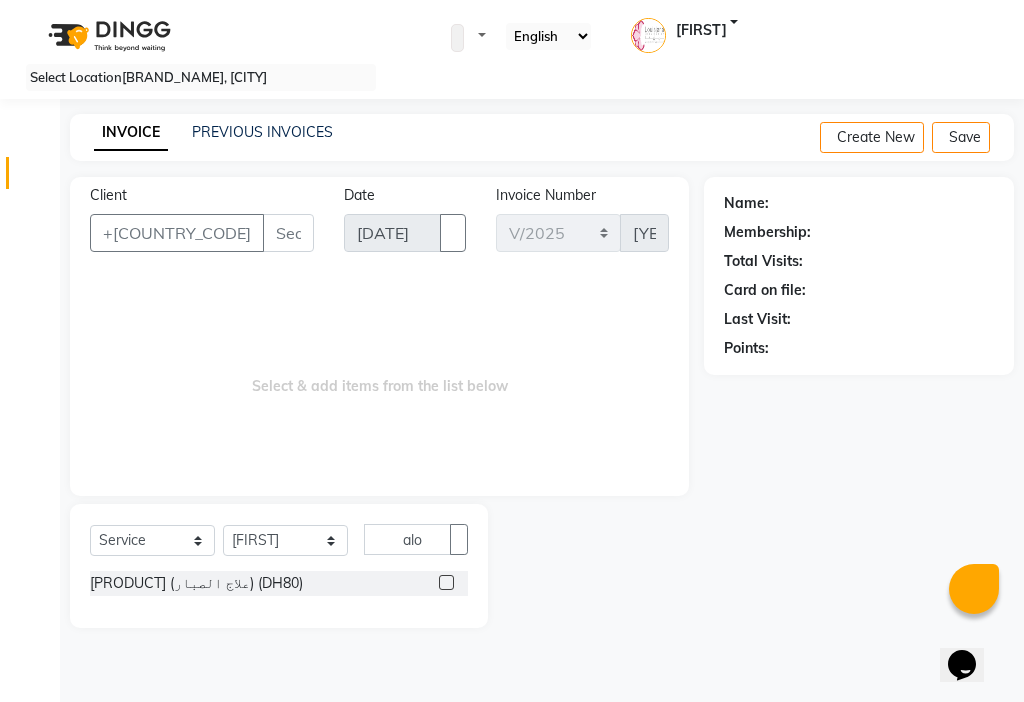 click at bounding box center [446, 582] 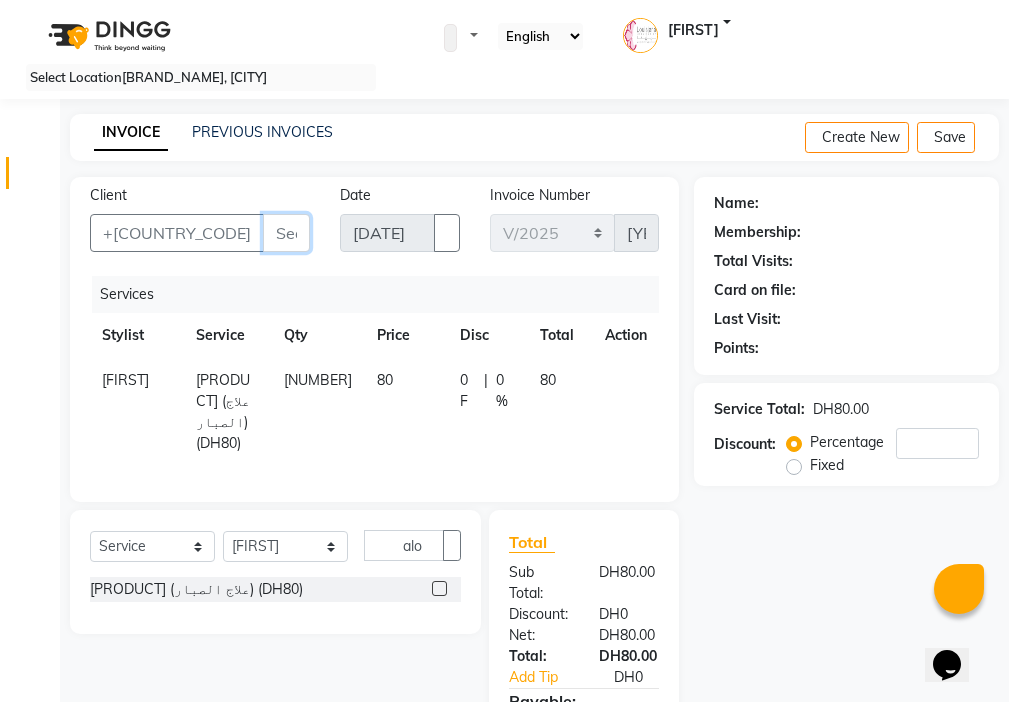 click on "Client" at bounding box center (286, 233) 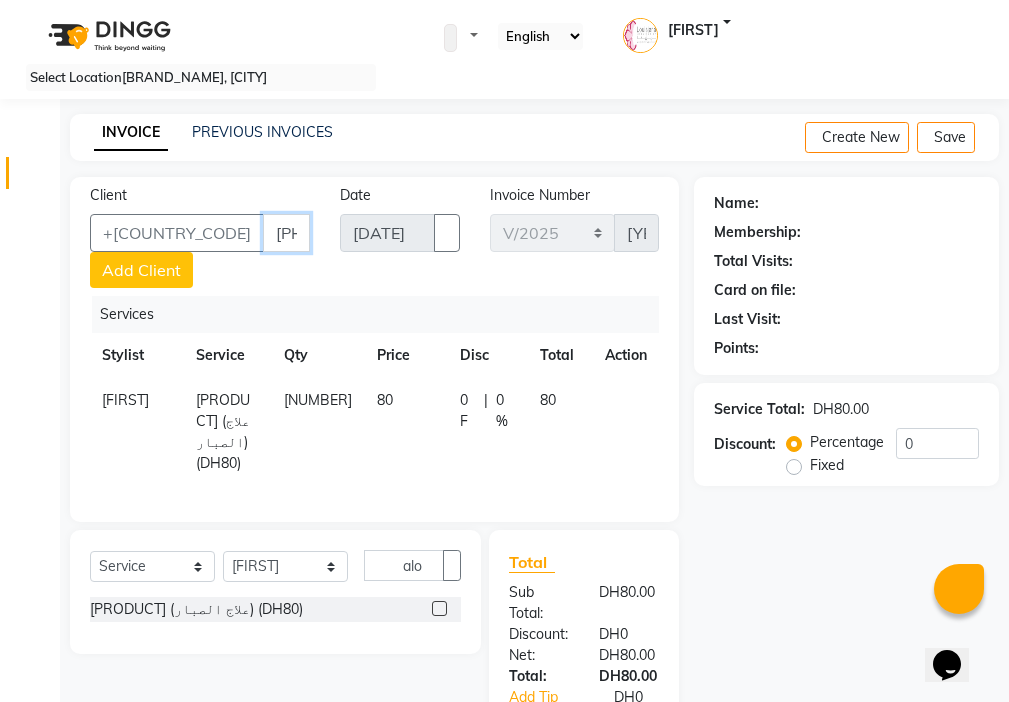 click on "[PHONE_PREFIX]" at bounding box center [286, 233] 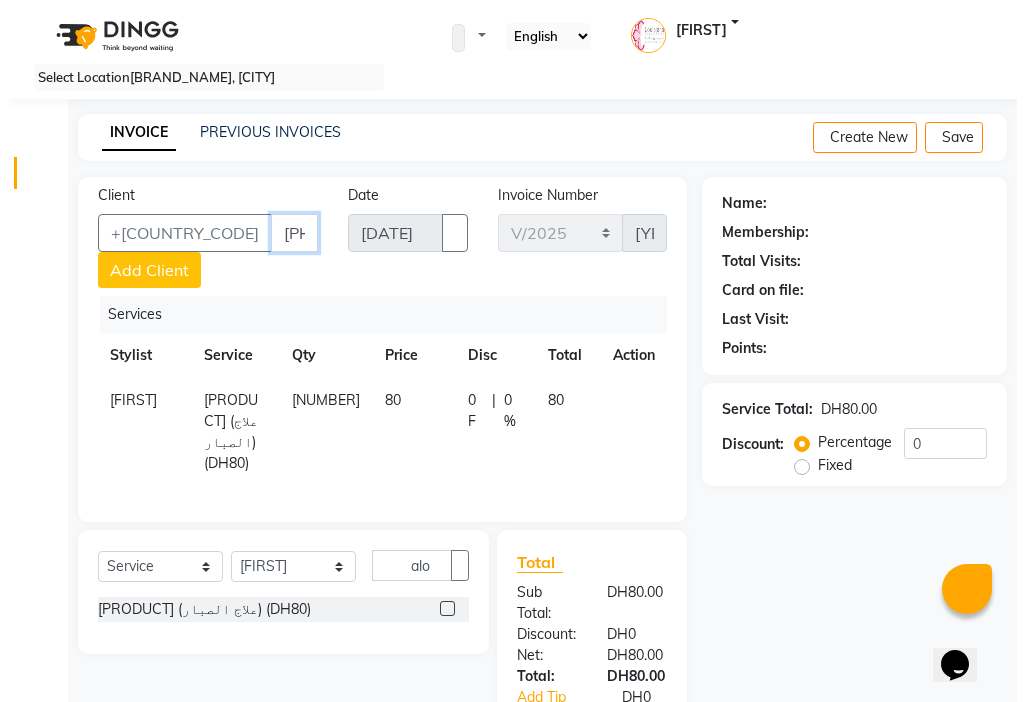 scroll, scrollTop: 0, scrollLeft: 55, axis: horizontal 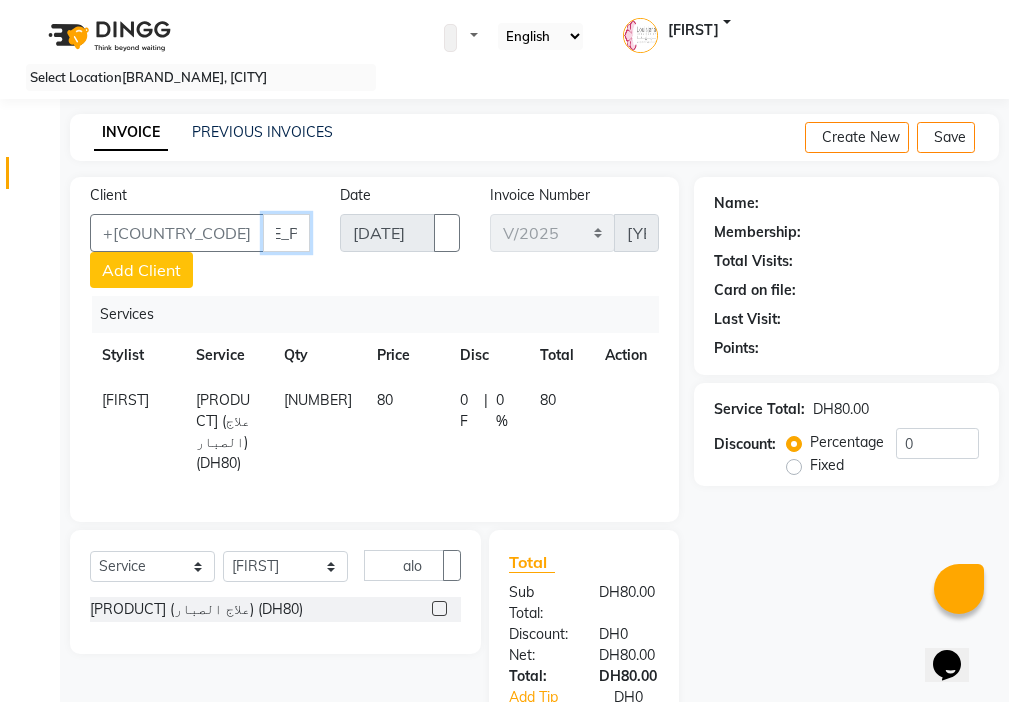 type on "[PHONE_PREFIX]" 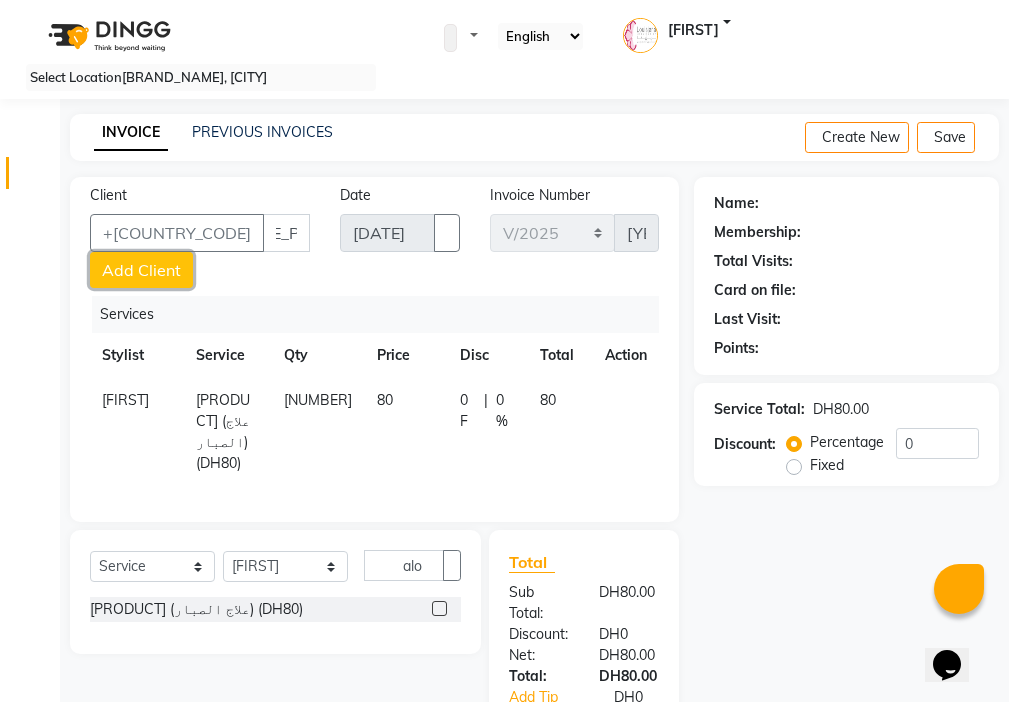 click on "Add Client" at bounding box center (141, 270) 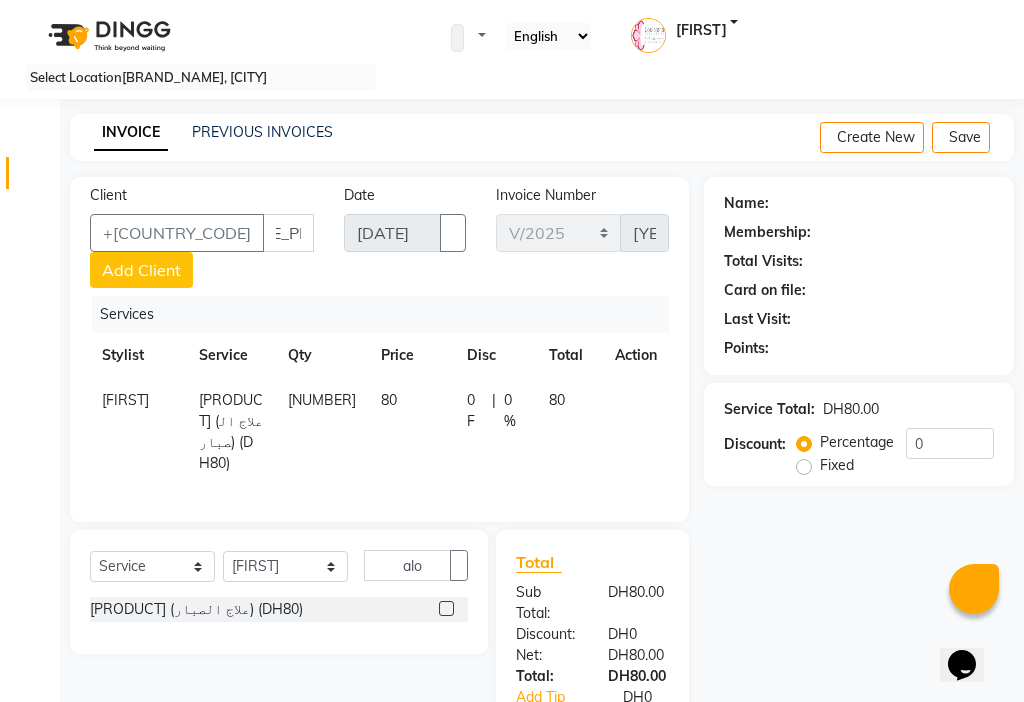 scroll, scrollTop: 0, scrollLeft: 0, axis: both 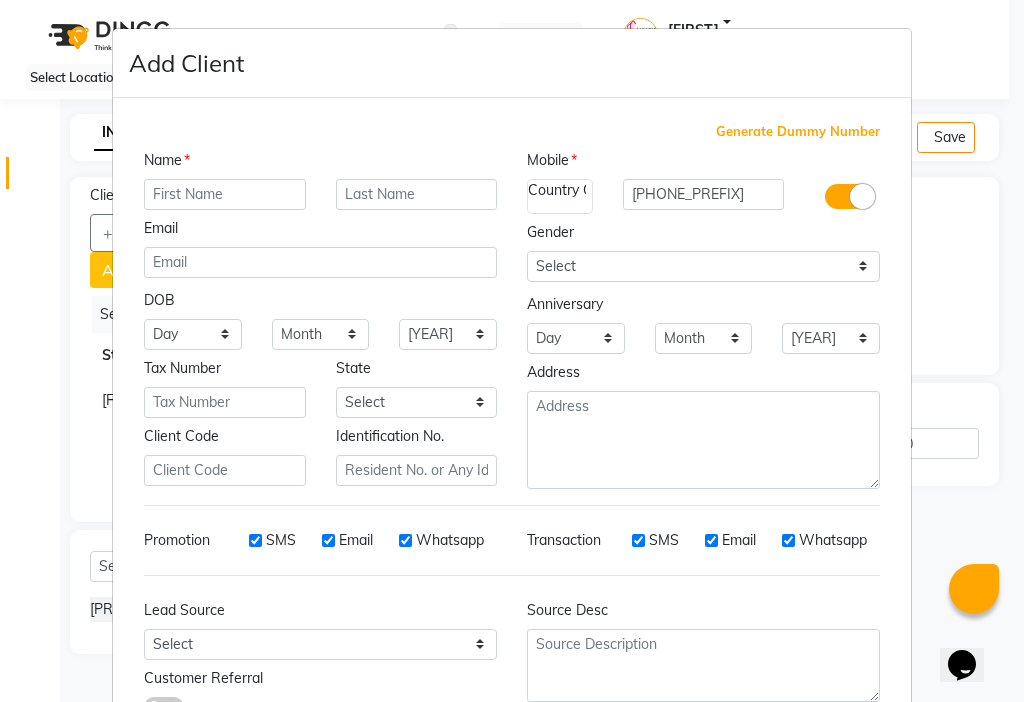 click at bounding box center (225, 194) 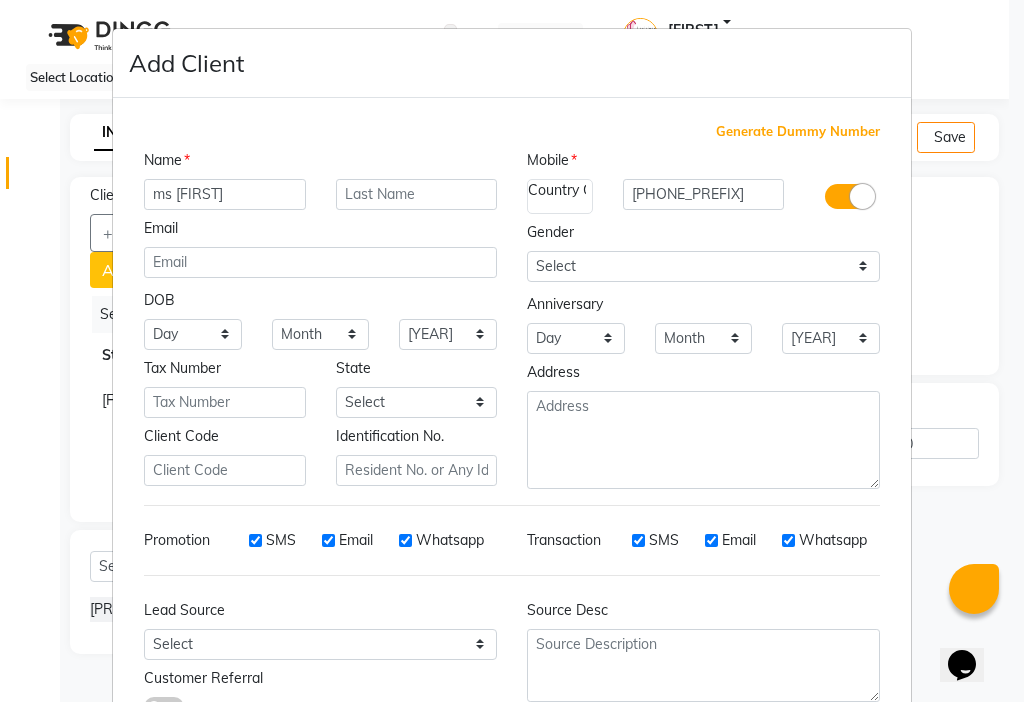 type on "ms [FIRST]" 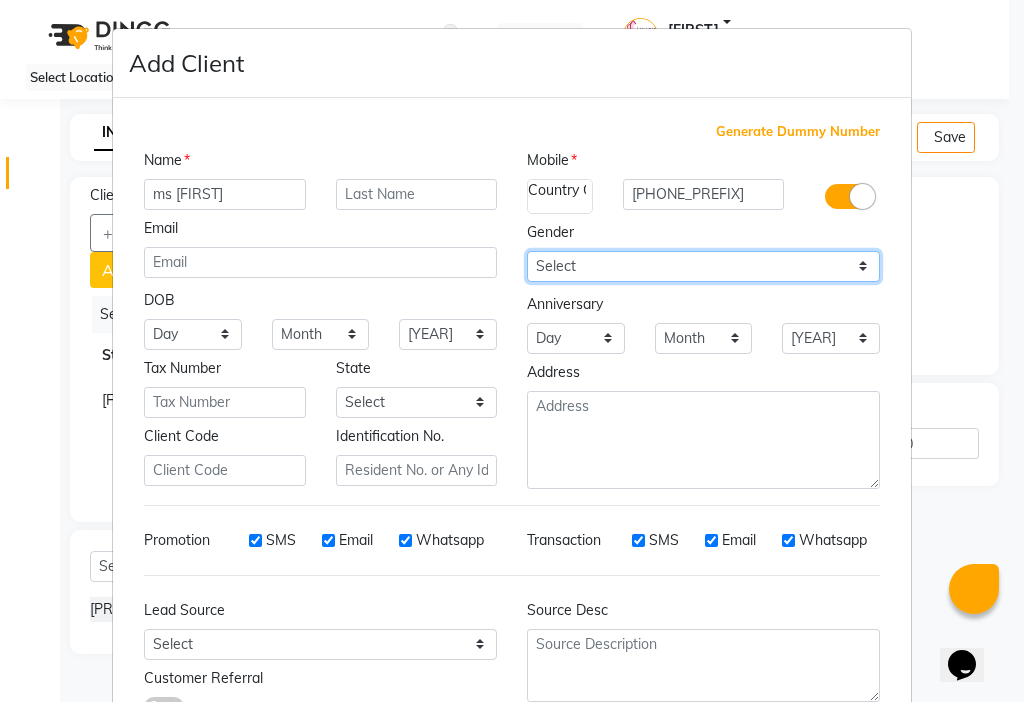 click on "Select Male Female Other Prefer Not To Say" at bounding box center (193, 334) 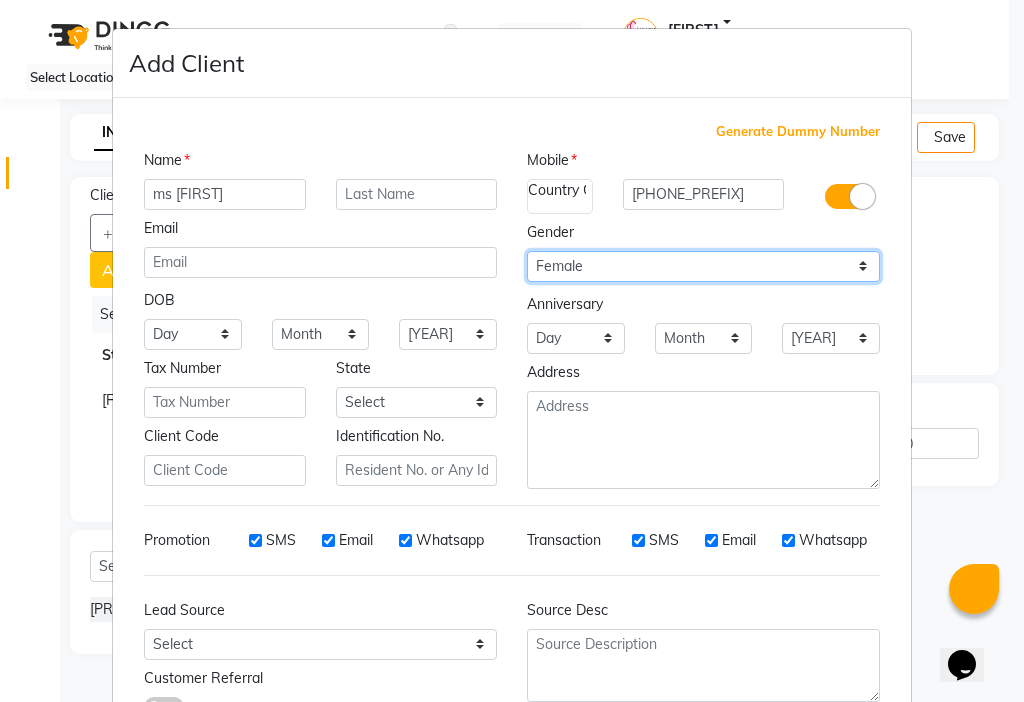 click on "Select Male Female Other Prefer Not To Say" at bounding box center (193, 334) 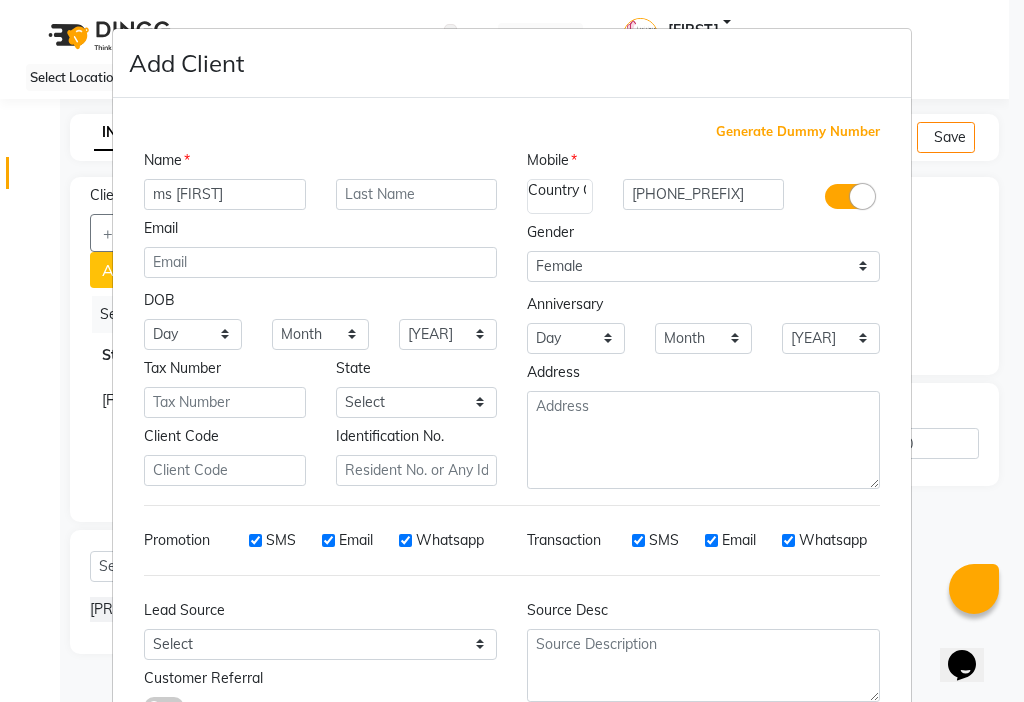 click on "SMS" at bounding box center (281, 540) 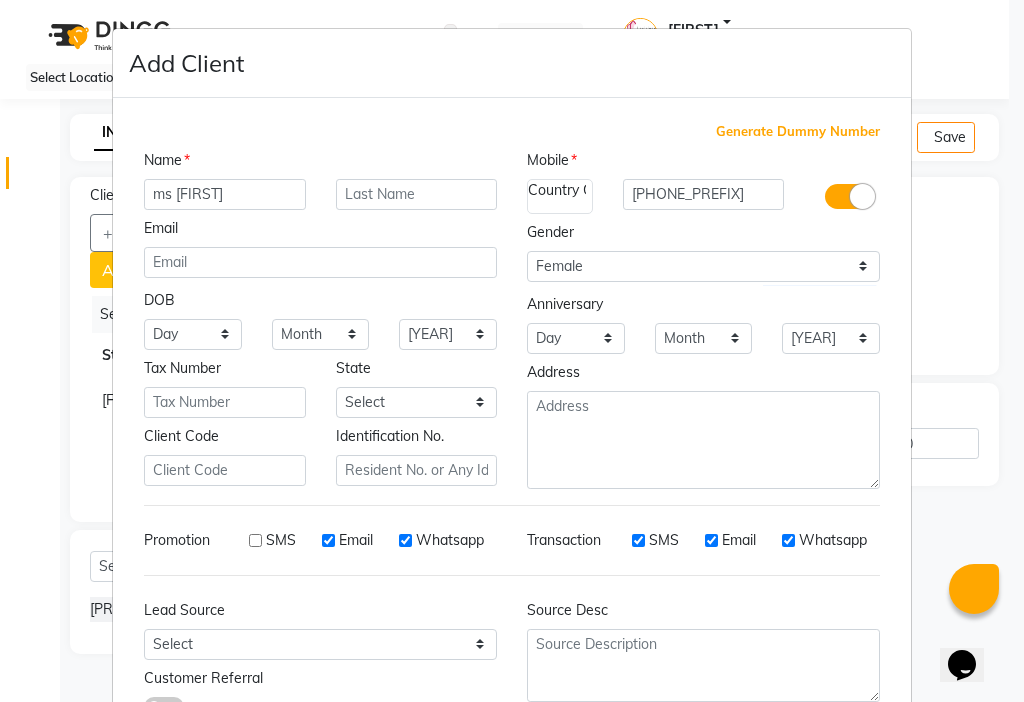 click on "Email" at bounding box center [356, 540] 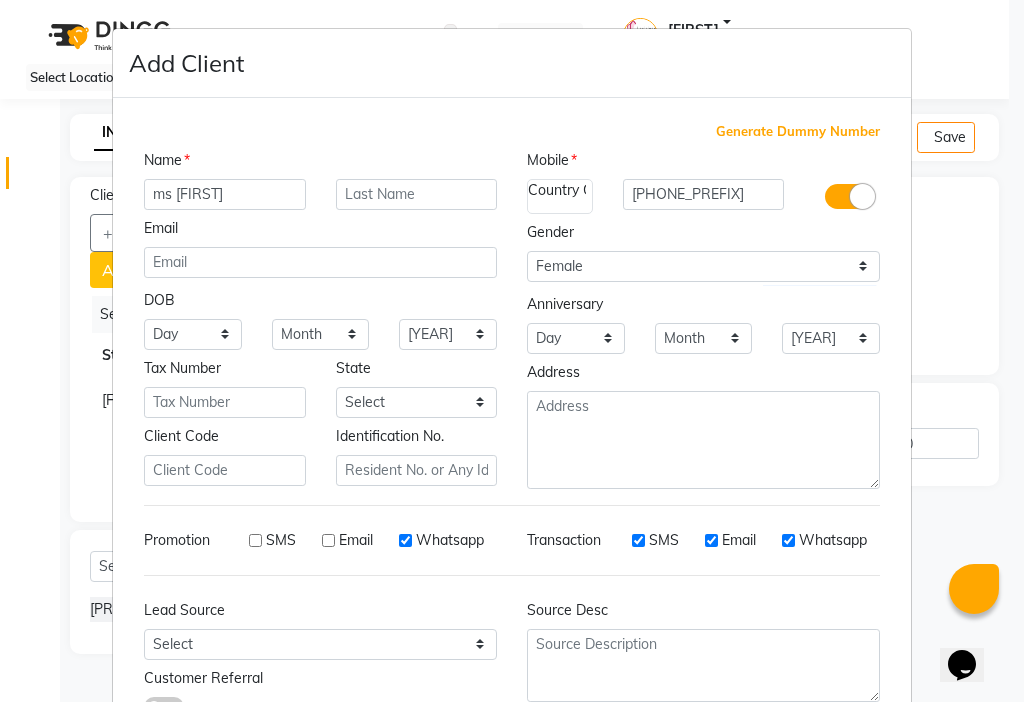 click on "SMS" at bounding box center [638, 540] 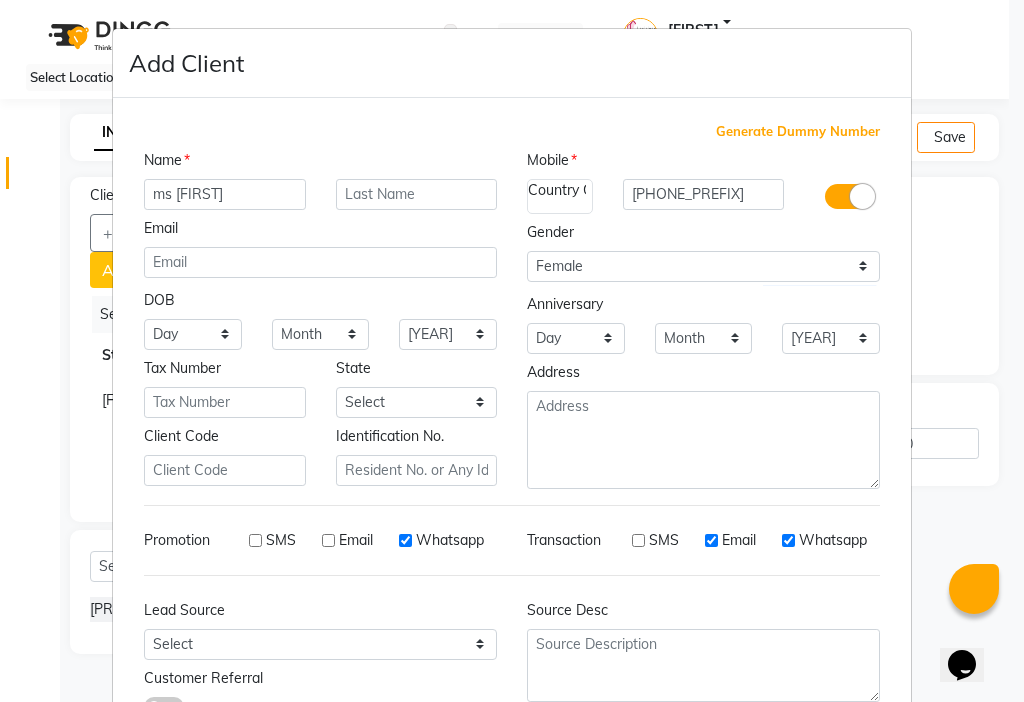click on "Email" at bounding box center (711, 540) 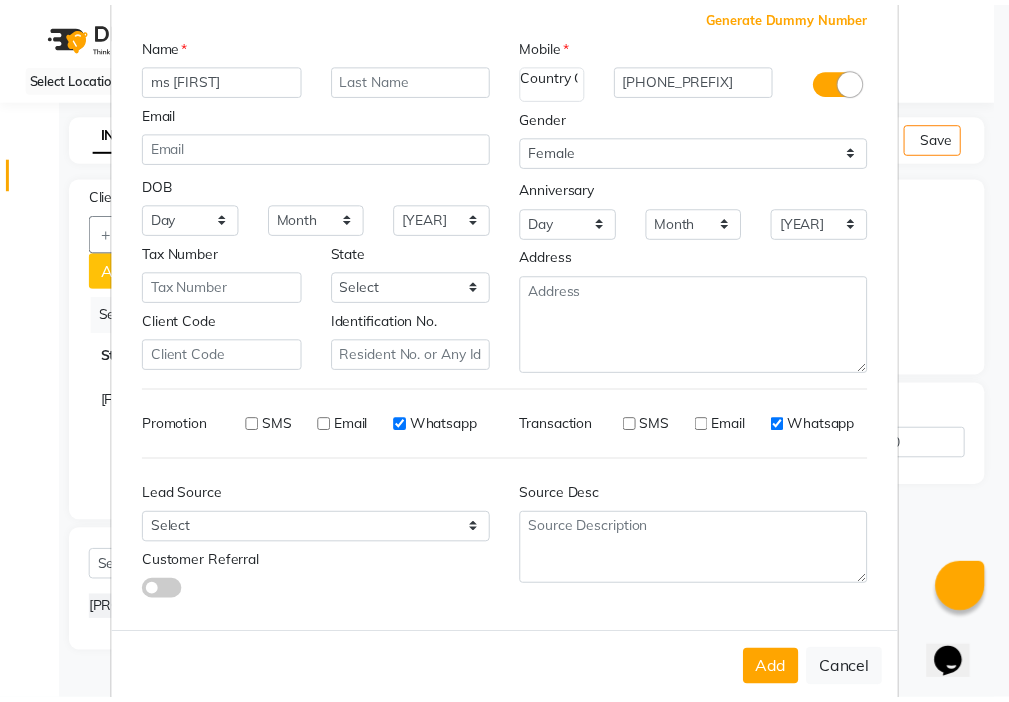 scroll, scrollTop: 147, scrollLeft: 0, axis: vertical 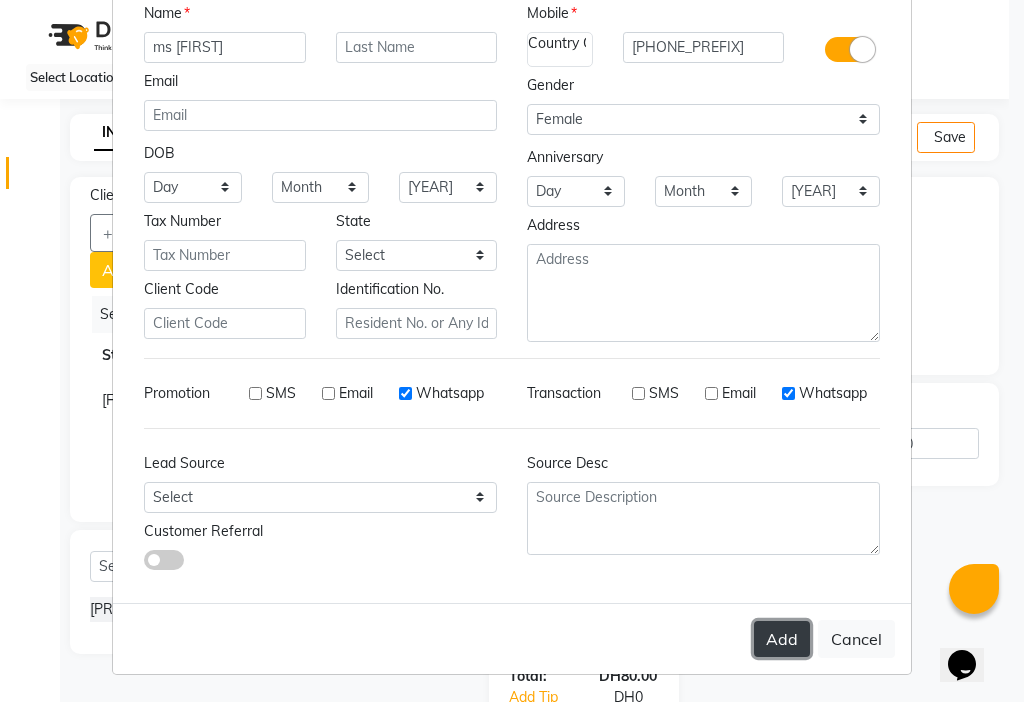 click on "Add" at bounding box center (782, 639) 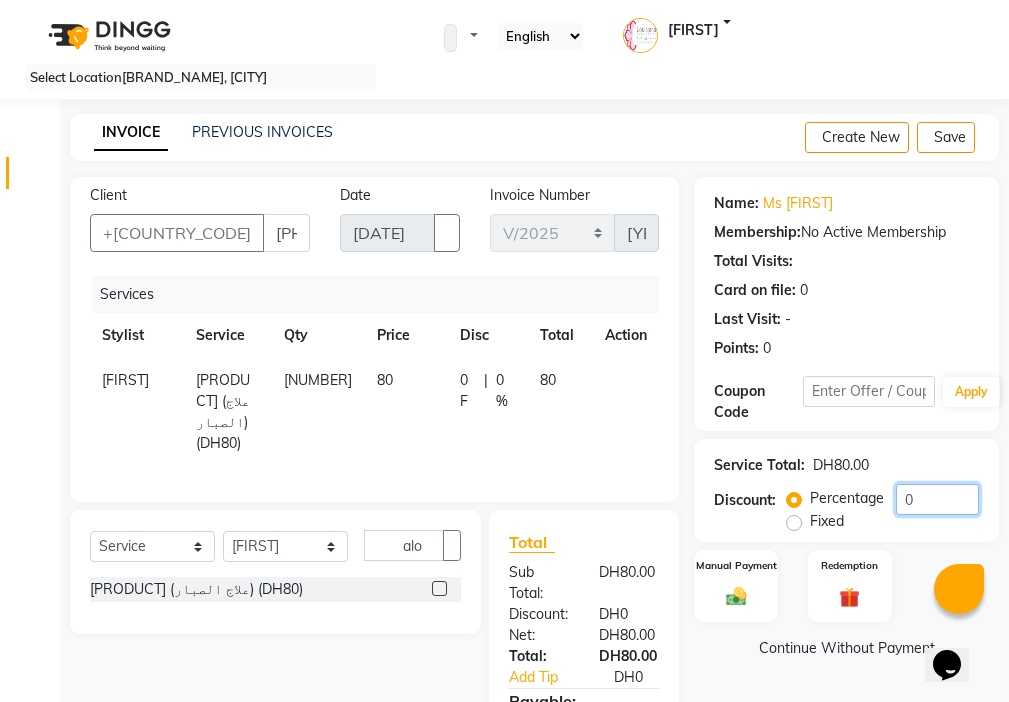 click on "0" at bounding box center (937, 499) 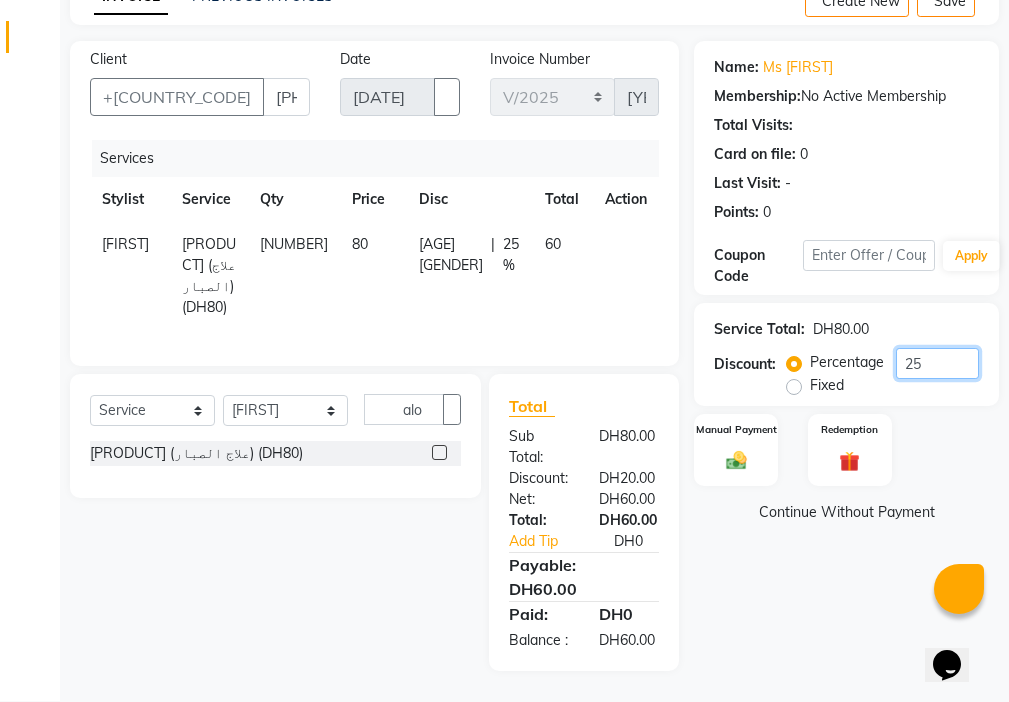 scroll, scrollTop: 143, scrollLeft: 0, axis: vertical 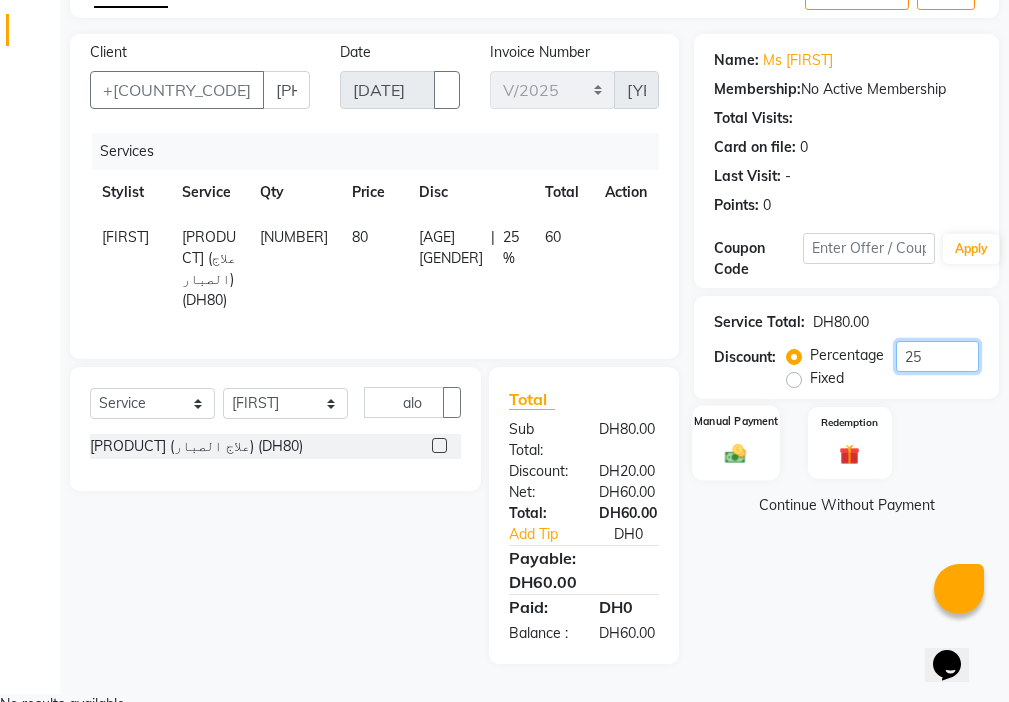 type on "25" 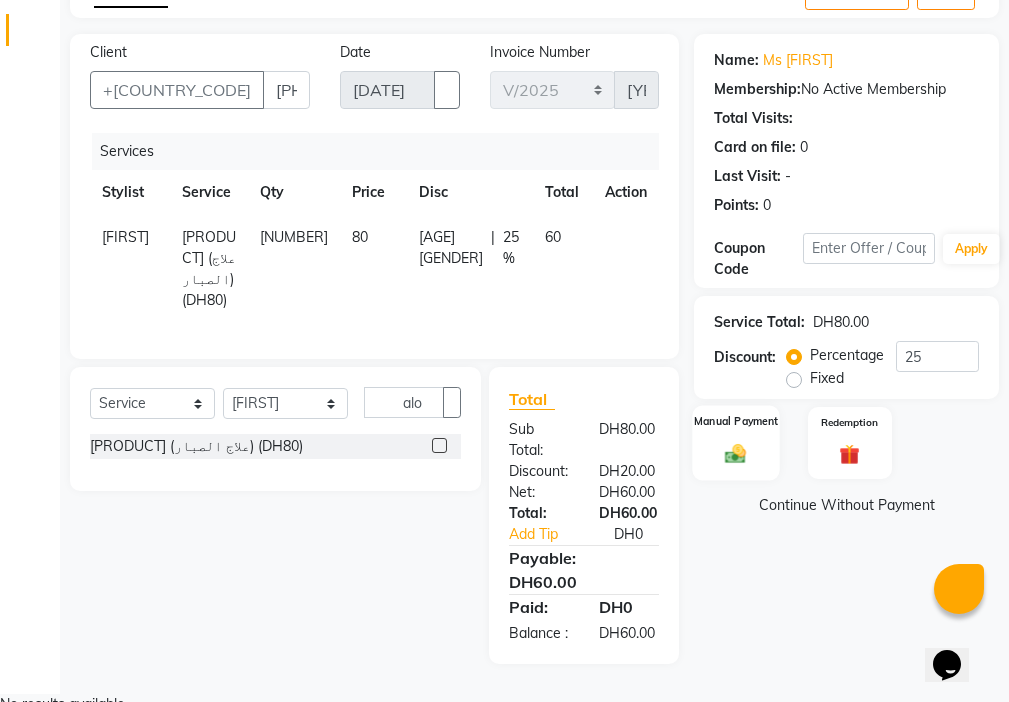 click at bounding box center (736, 453) 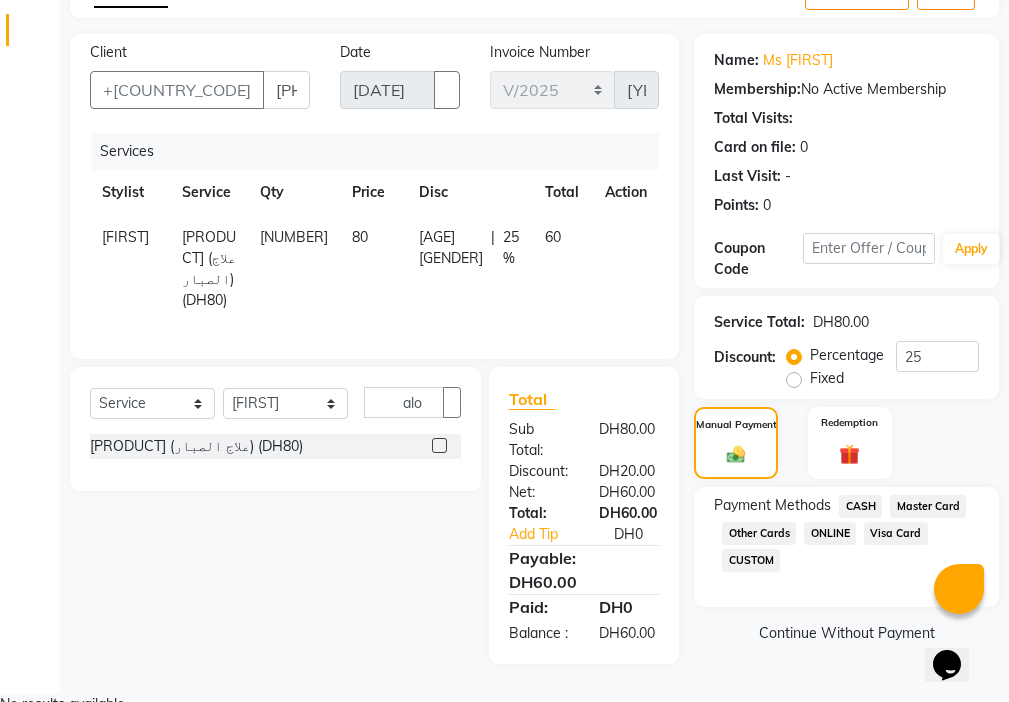 click on "CASH" at bounding box center [860, 506] 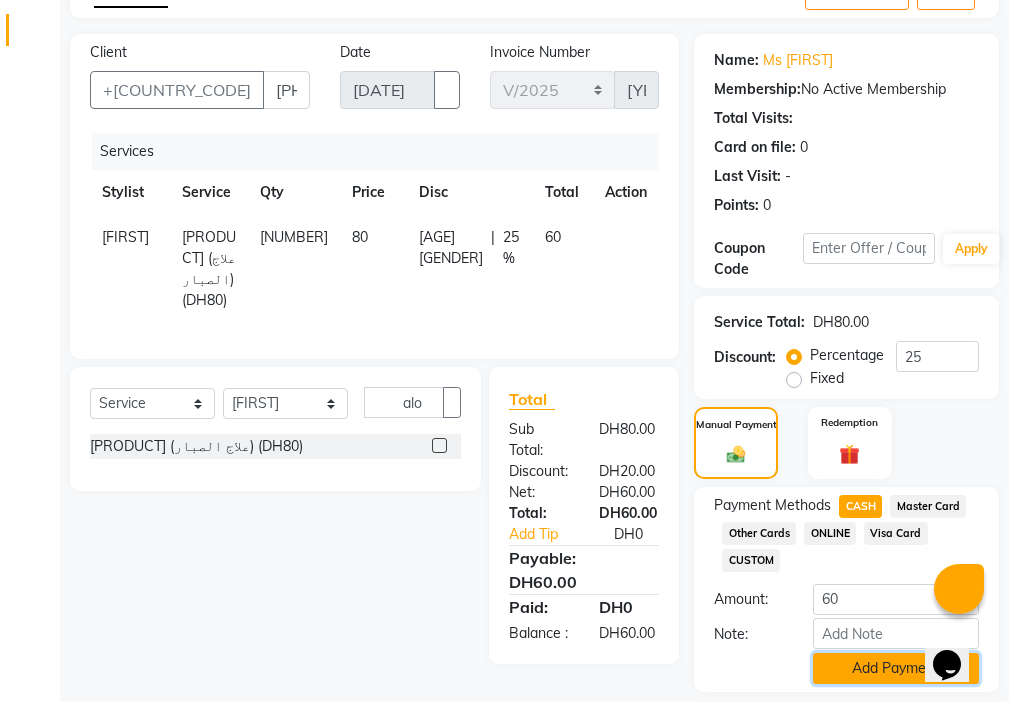 click on "Add Payment" at bounding box center (896, 668) 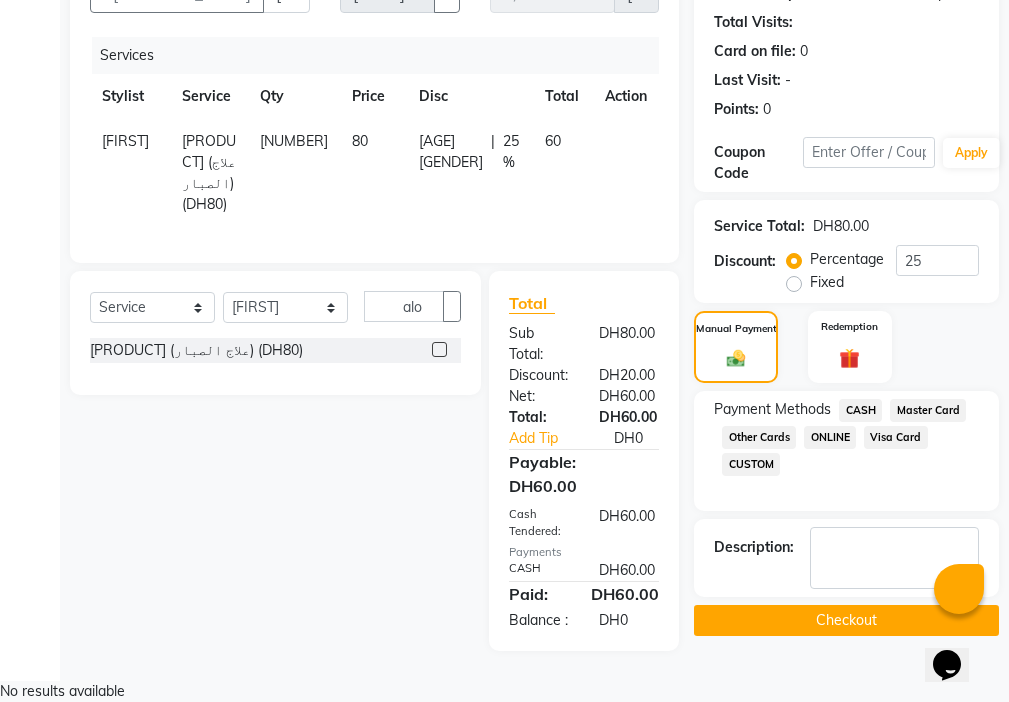 scroll, scrollTop: 253, scrollLeft: 0, axis: vertical 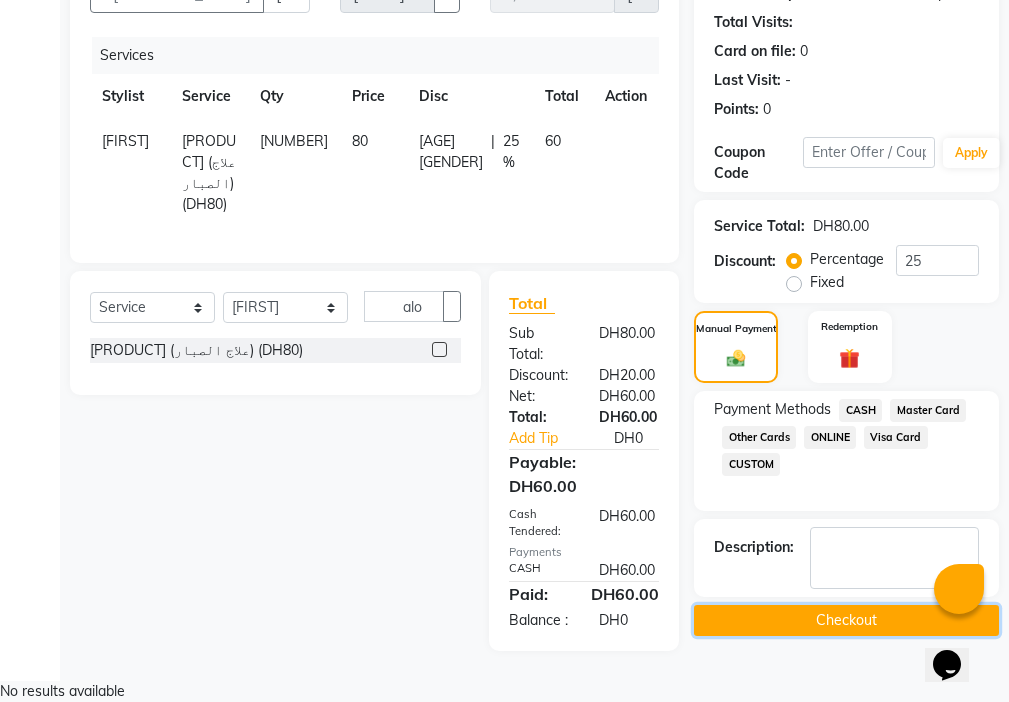 click on "Checkout" at bounding box center [846, 620] 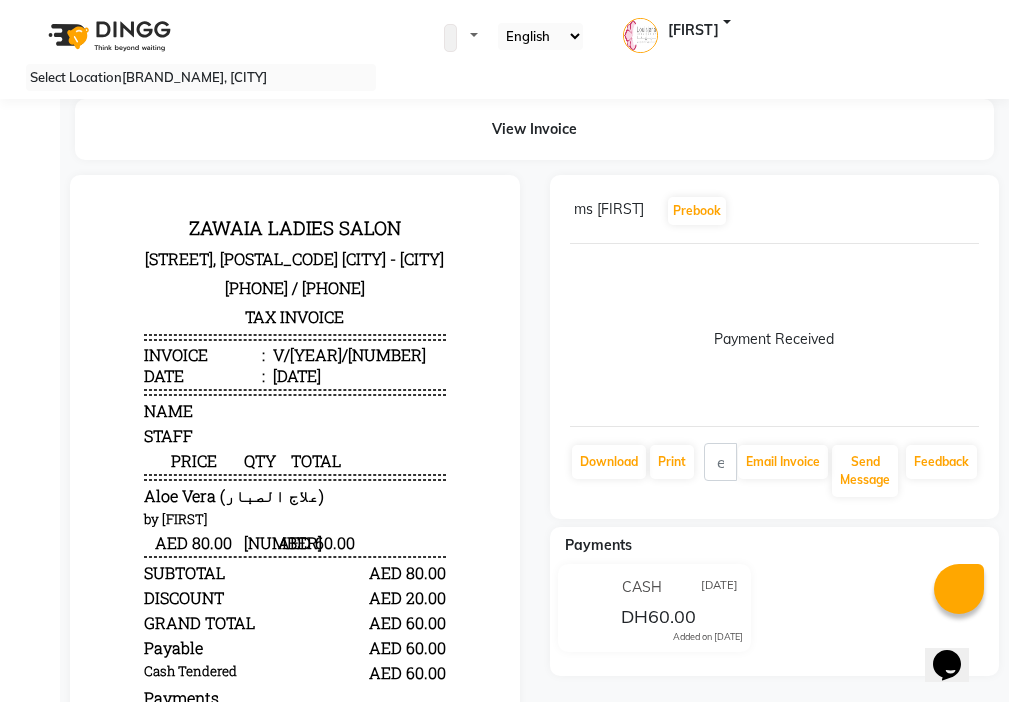 scroll, scrollTop: 0, scrollLeft: 0, axis: both 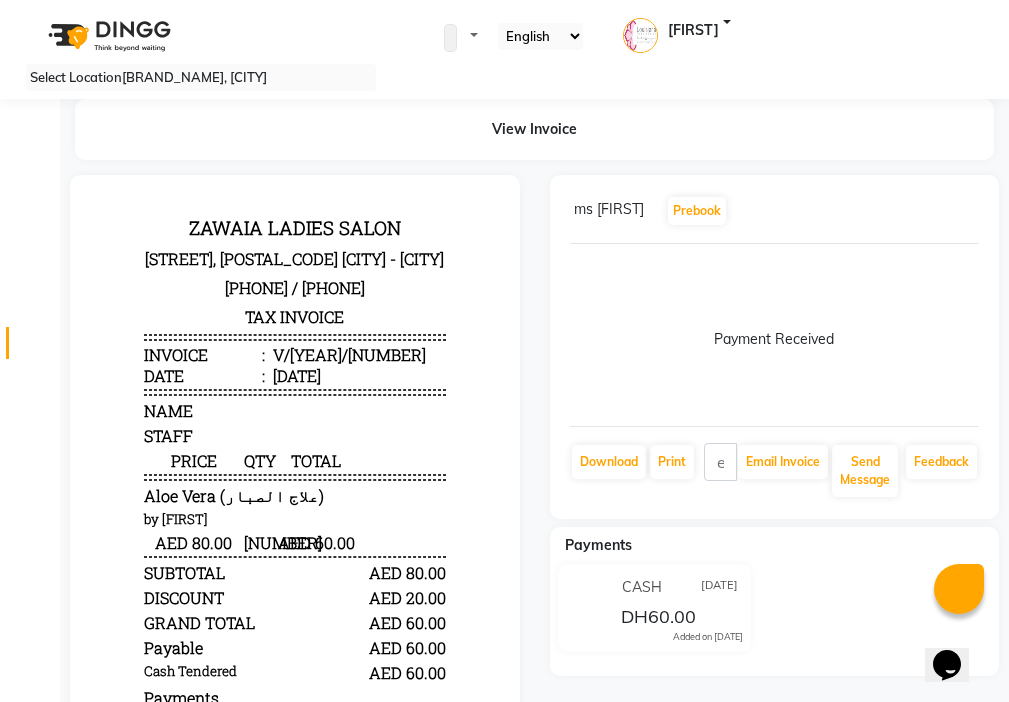click at bounding box center (38, 348) 